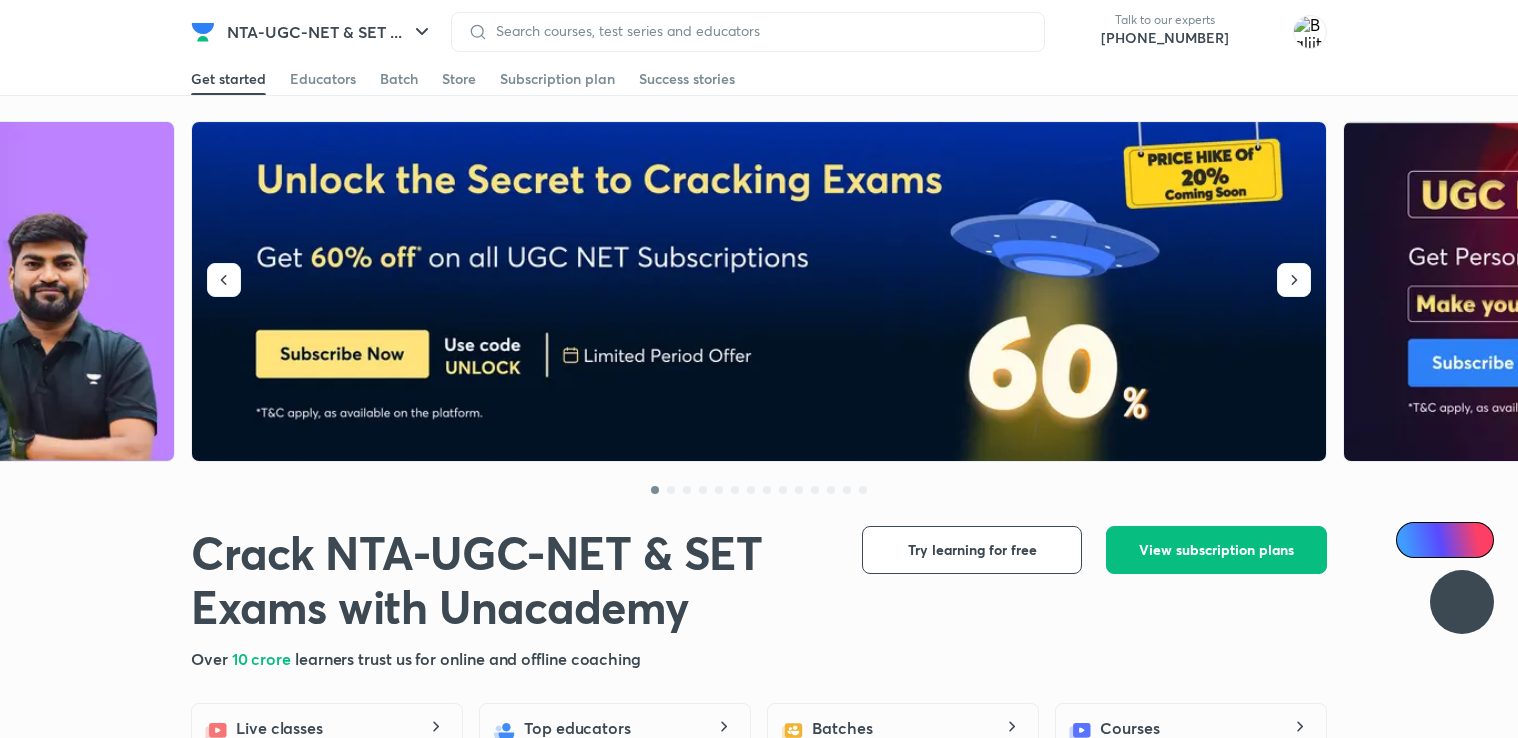 scroll, scrollTop: 0, scrollLeft: 0, axis: both 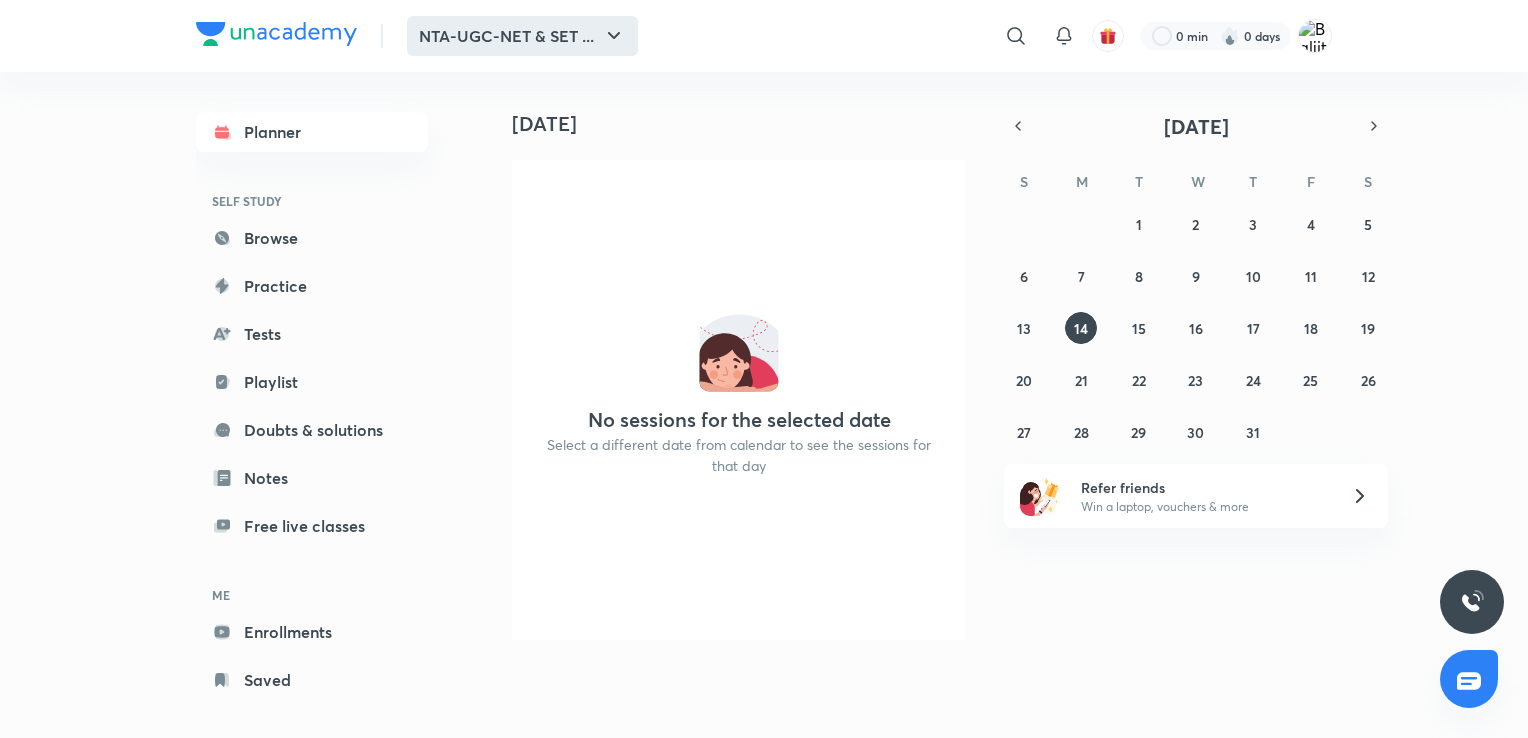 click on "NTA-UGC-NET & SET  ..." at bounding box center (522, 36) 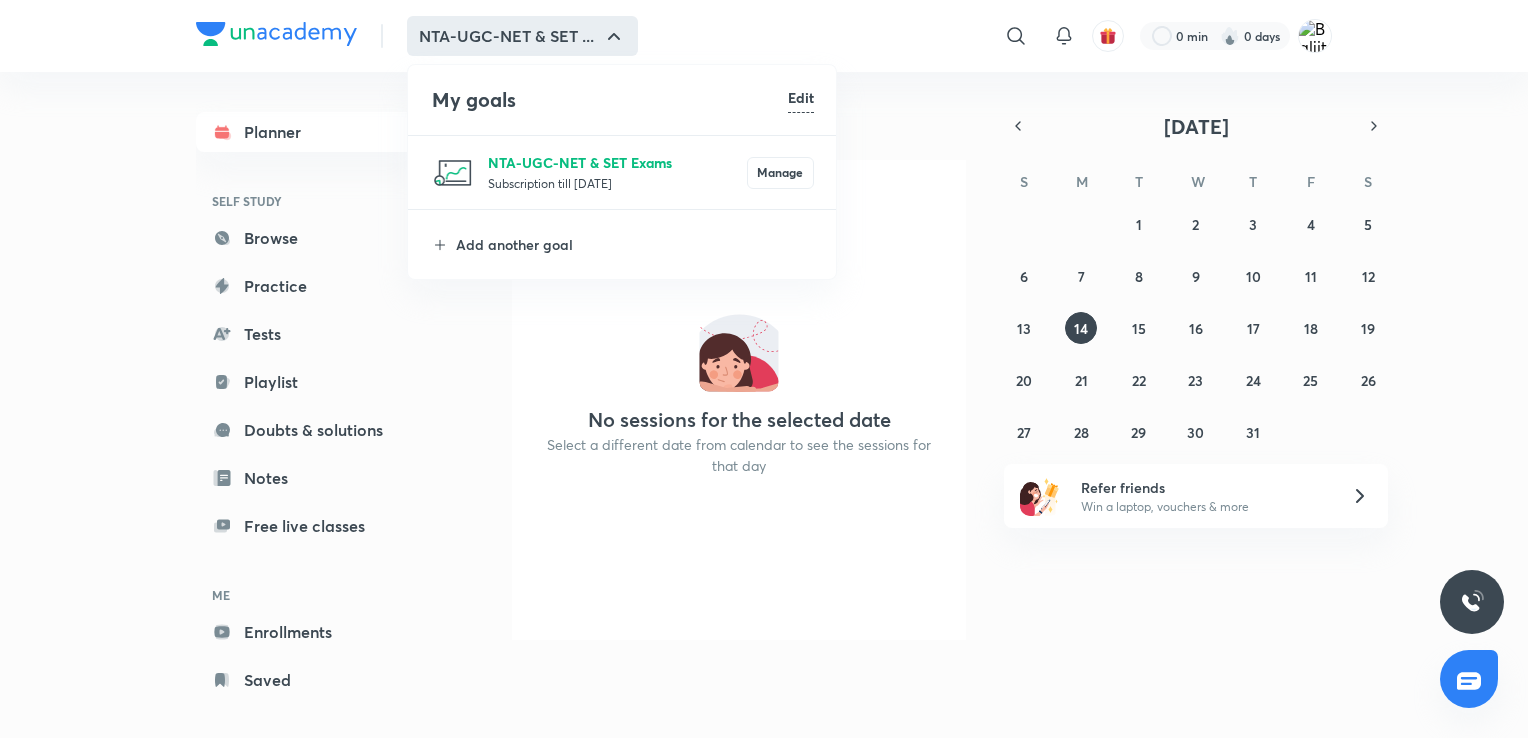click on "NTA-UGC-NET & SET Exams" at bounding box center (617, 162) 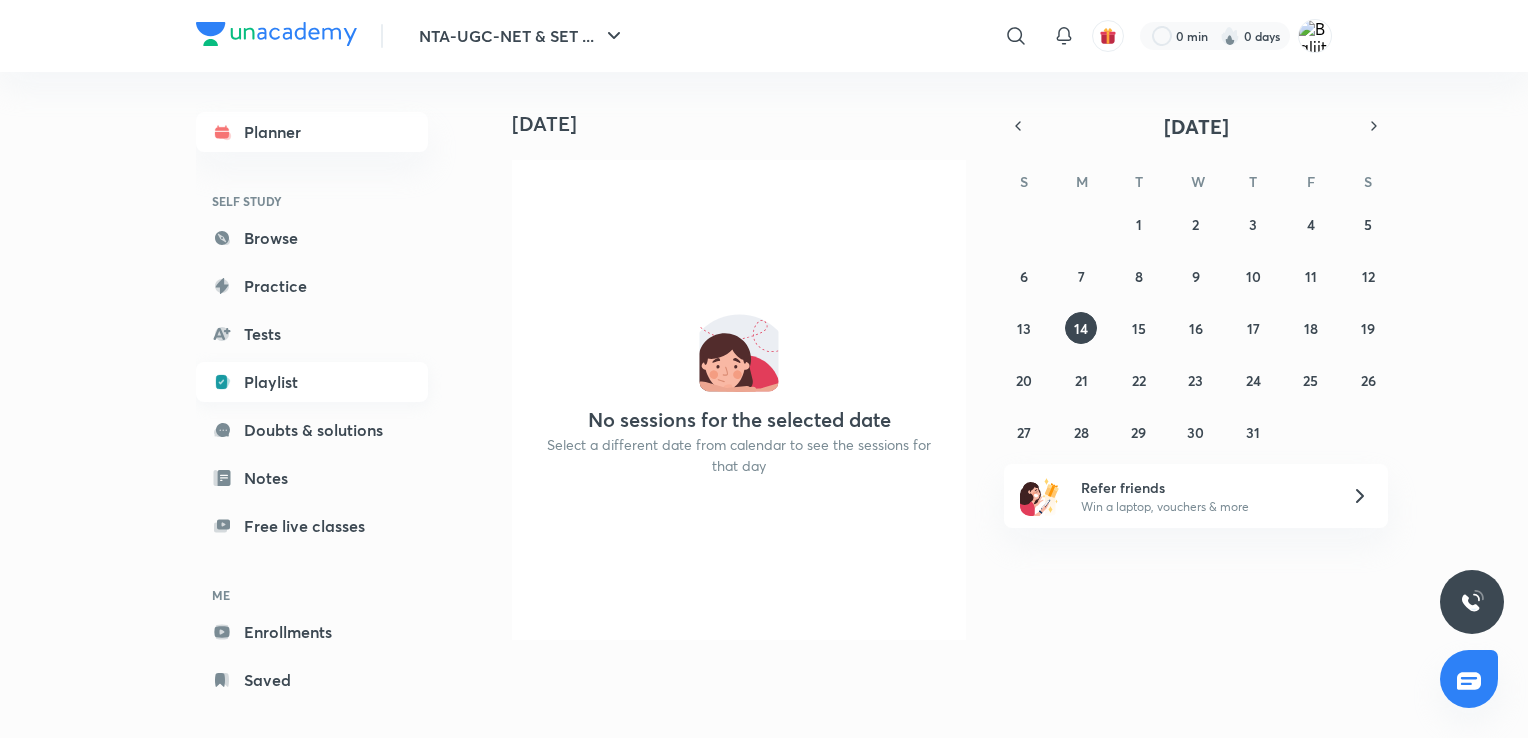 click on "Playlist" at bounding box center (312, 382) 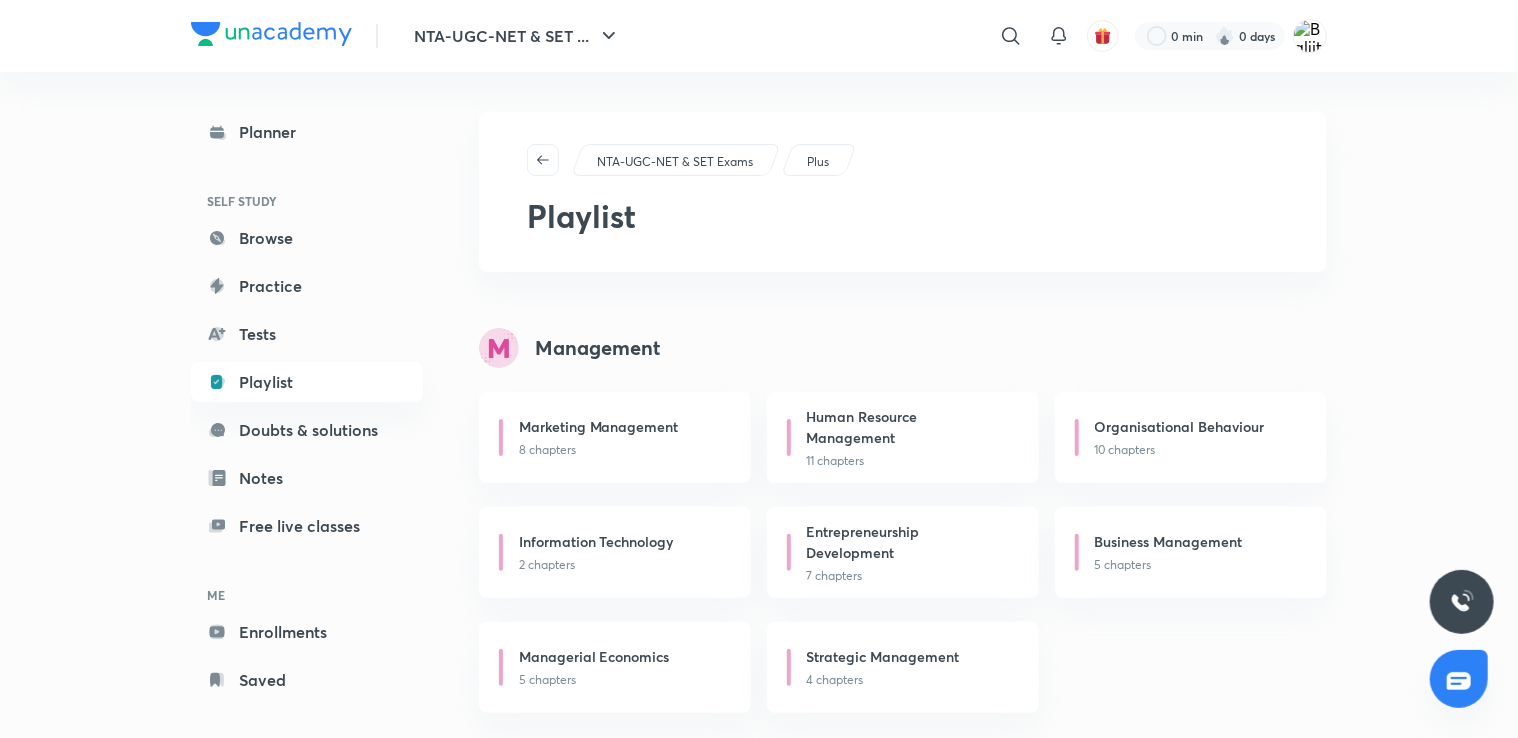 drag, startPoint x: 1515, startPoint y: 402, endPoint x: 1522, endPoint y: 415, distance: 14.764823 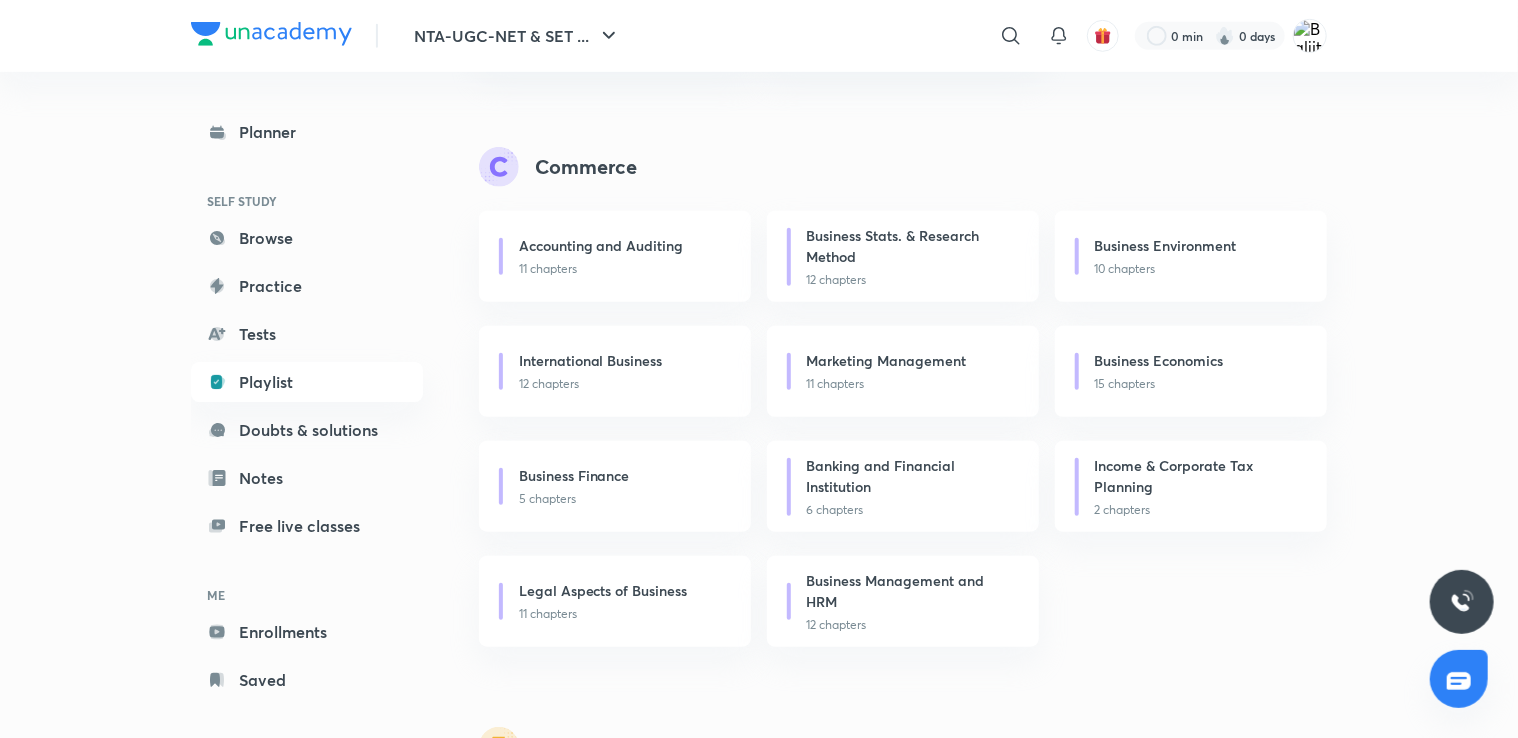 scroll, scrollTop: 1292, scrollLeft: 0, axis: vertical 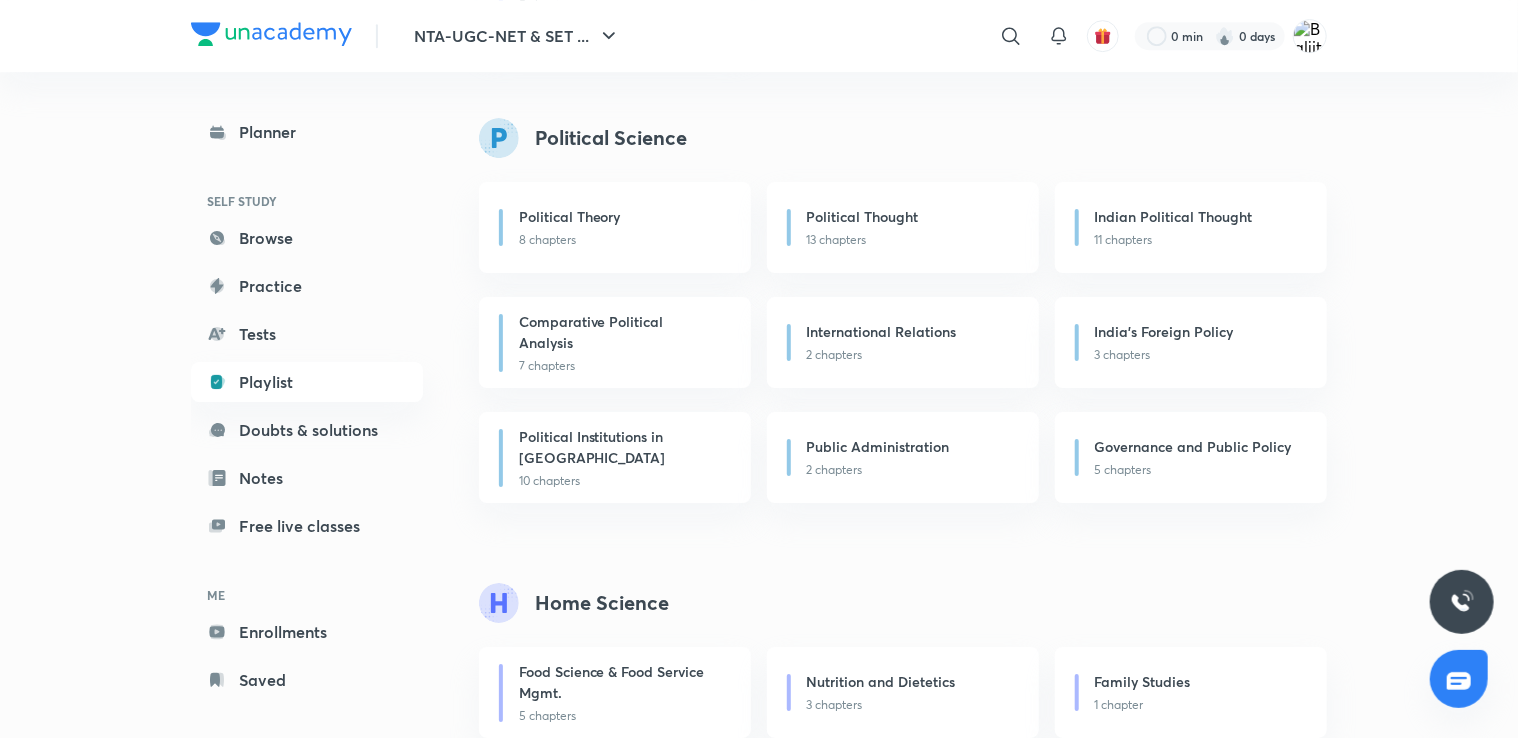 click on "NTA-UGC-NET & SET  ... ​ 0 min 0 days Planner SELF STUDY Browse Practice Tests Playlist Doubts & solutions Notes Free live classes ME Enrollments Saved NTA-UGC-NET & SET Exams Plus Playlist Management Marketing Management 8 chapters Human Resource Management 11 chapters Organisational Behaviour 10 chapters Information Technology 2 chapters Entrepreneurship Development 7 chapters Business Management 5 chapters Managerial Economics 5 chapters Strategic Management 4 chapters Commerce Accounting and Auditing 11 chapters Business Stats. & Research Method 12 chapters Business Environment 10 chapters International Business 12 chapters Marketing Management 11 chapters Business Economics 15 chapters Business Finance 5 chapters Banking and Financial Institution 6 chapters Income & Corporate Tax Planning 2 chapters Legal Aspects of Business 11 chapters Business Management and HRM 12 chapters Economics Micro Economics 12 chapters Environmental Ecom. & Demography 6 chapters Growth and Development Economics 2 chapters" at bounding box center (759, 1729) 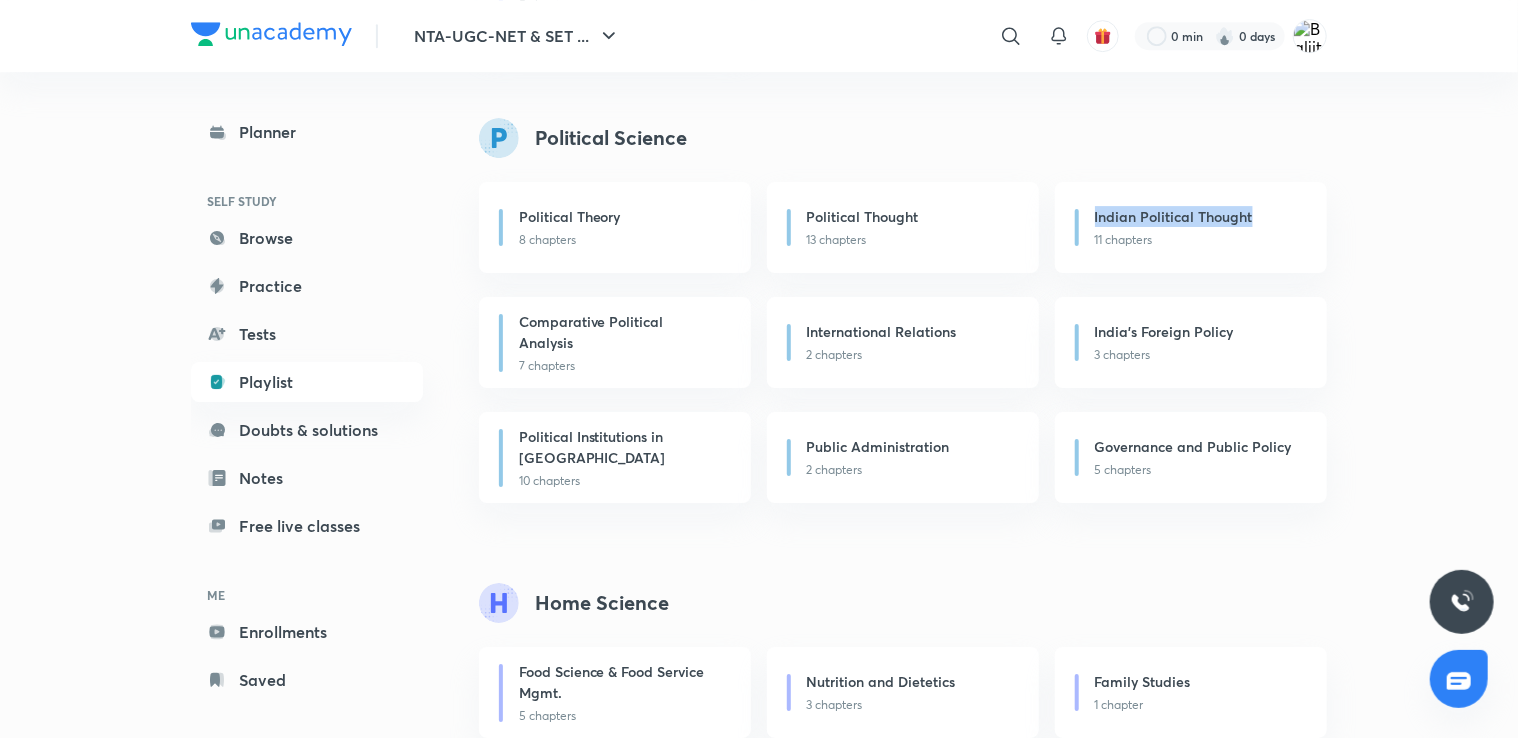 click on "NTA-UGC-NET & SET  ... ​ 0 min 0 days Planner SELF STUDY Browse Practice Tests Playlist Doubts & solutions Notes Free live classes ME Enrollments Saved NTA-UGC-NET & SET Exams Plus Playlist Management Marketing Management 8 chapters Human Resource Management 11 chapters Organisational Behaviour 10 chapters Information Technology 2 chapters Entrepreneurship Development 7 chapters Business Management 5 chapters Managerial Economics 5 chapters Strategic Management 4 chapters Commerce Accounting and Auditing 11 chapters Business Stats. & Research Method 12 chapters Business Environment 10 chapters International Business 12 chapters Marketing Management 11 chapters Business Economics 15 chapters Business Finance 5 chapters Banking and Financial Institution 6 chapters Income & Corporate Tax Planning 2 chapters Legal Aspects of Business 11 chapters Business Management and HRM 12 chapters Economics Micro Economics 12 chapters Environmental Ecom. & Demography 6 chapters Growth and Development Economics 2 chapters" at bounding box center (759, 1729) 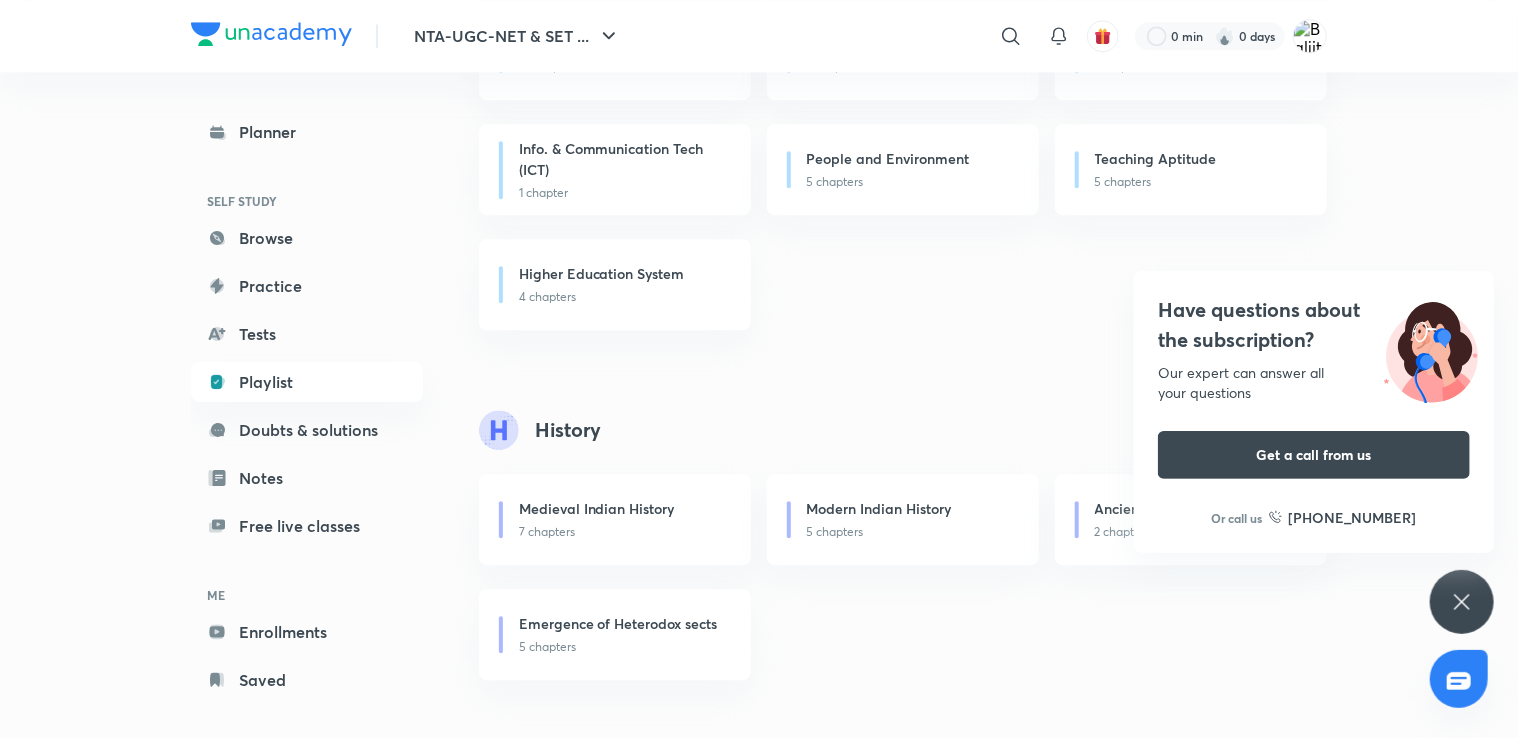 scroll, scrollTop: 2584, scrollLeft: 0, axis: vertical 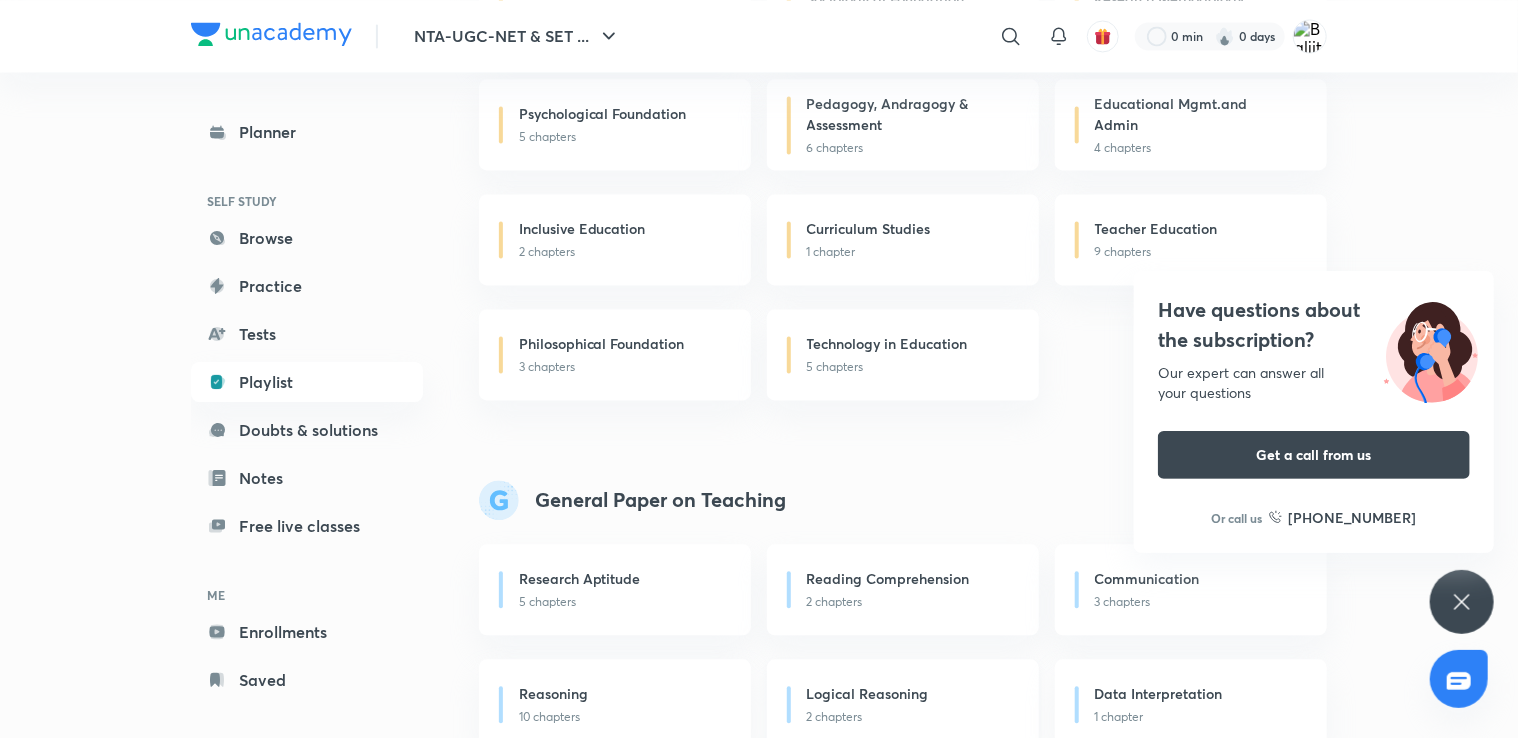 click on "Logical Reasoning" at bounding box center [868, 693] 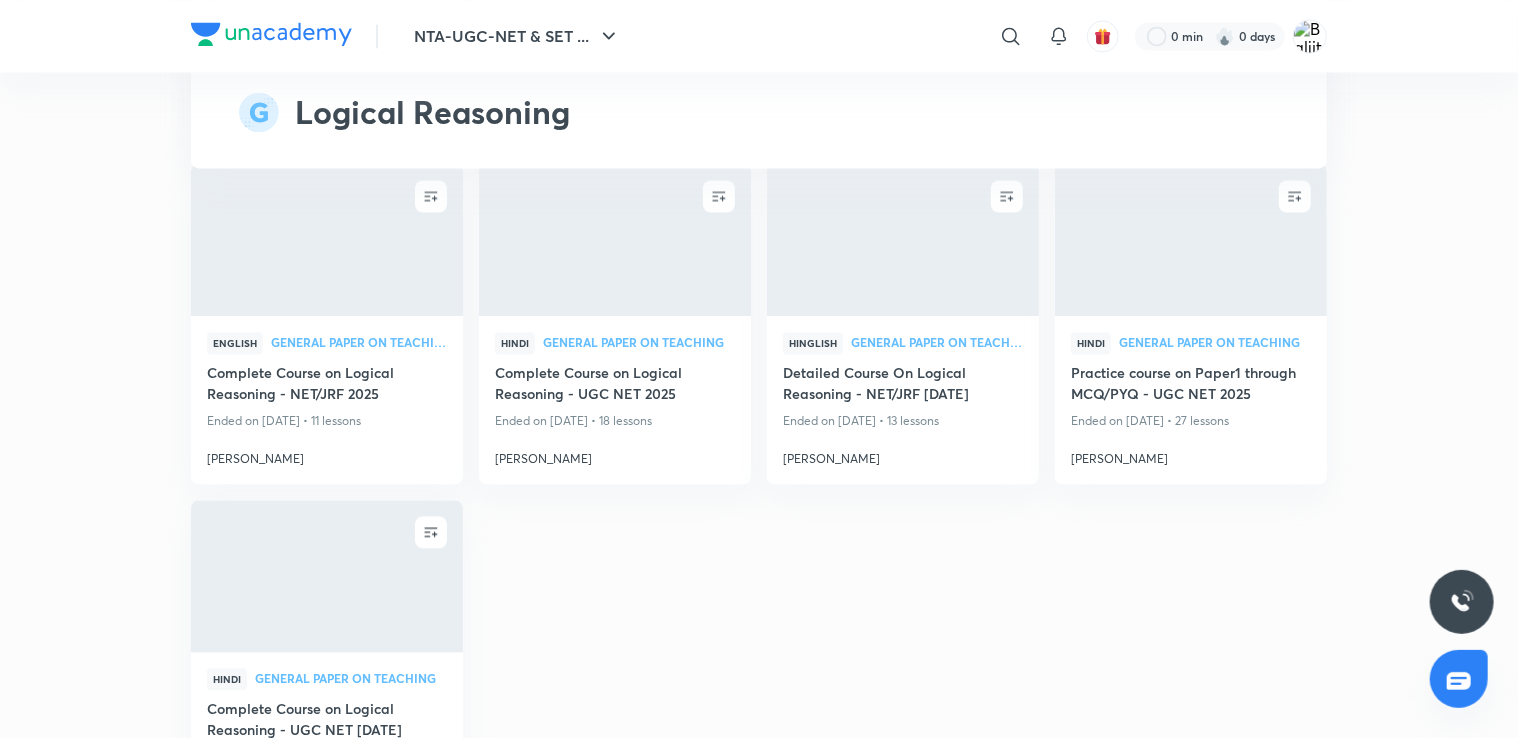 scroll, scrollTop: 0, scrollLeft: 0, axis: both 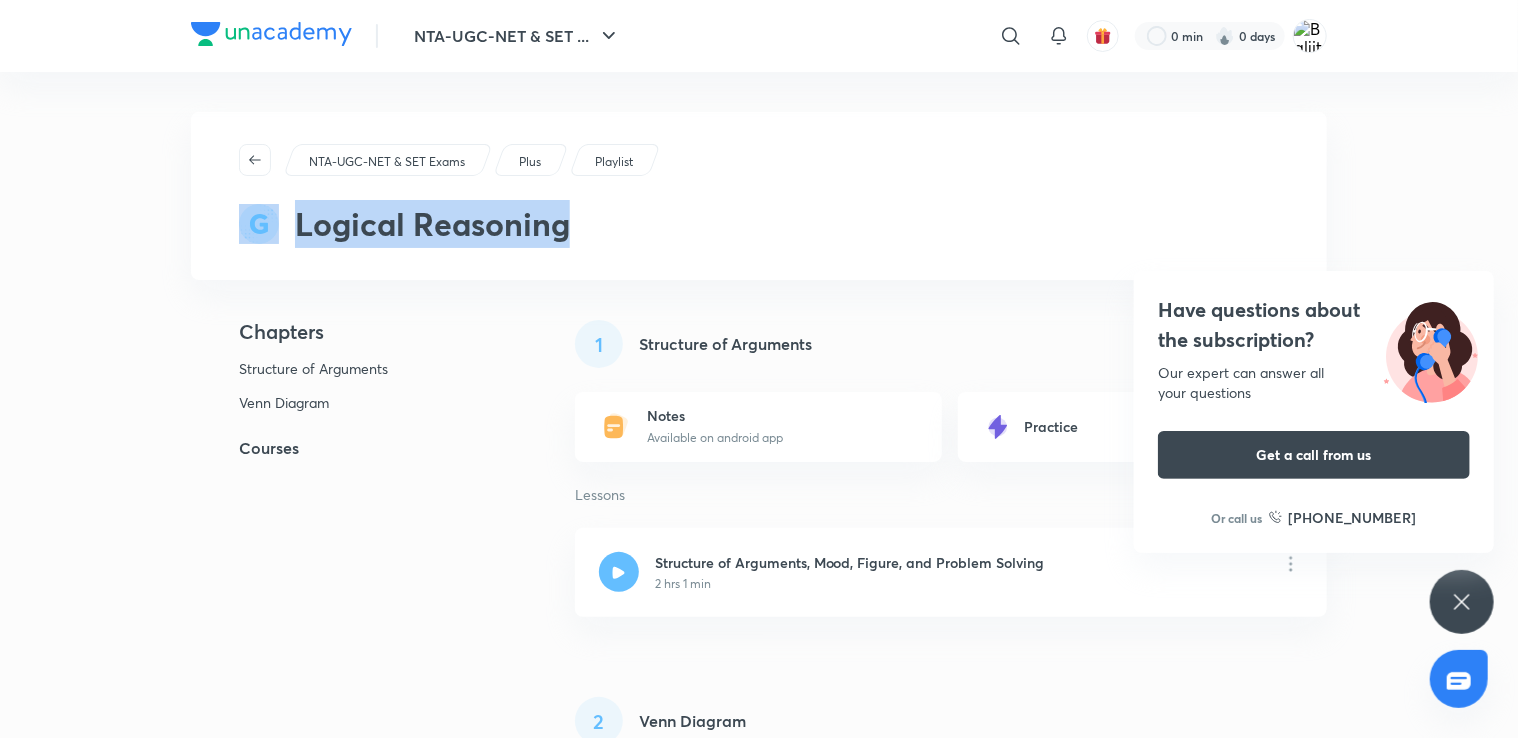 drag, startPoint x: 1512, startPoint y: 130, endPoint x: 1524, endPoint y: 202, distance: 72.99315 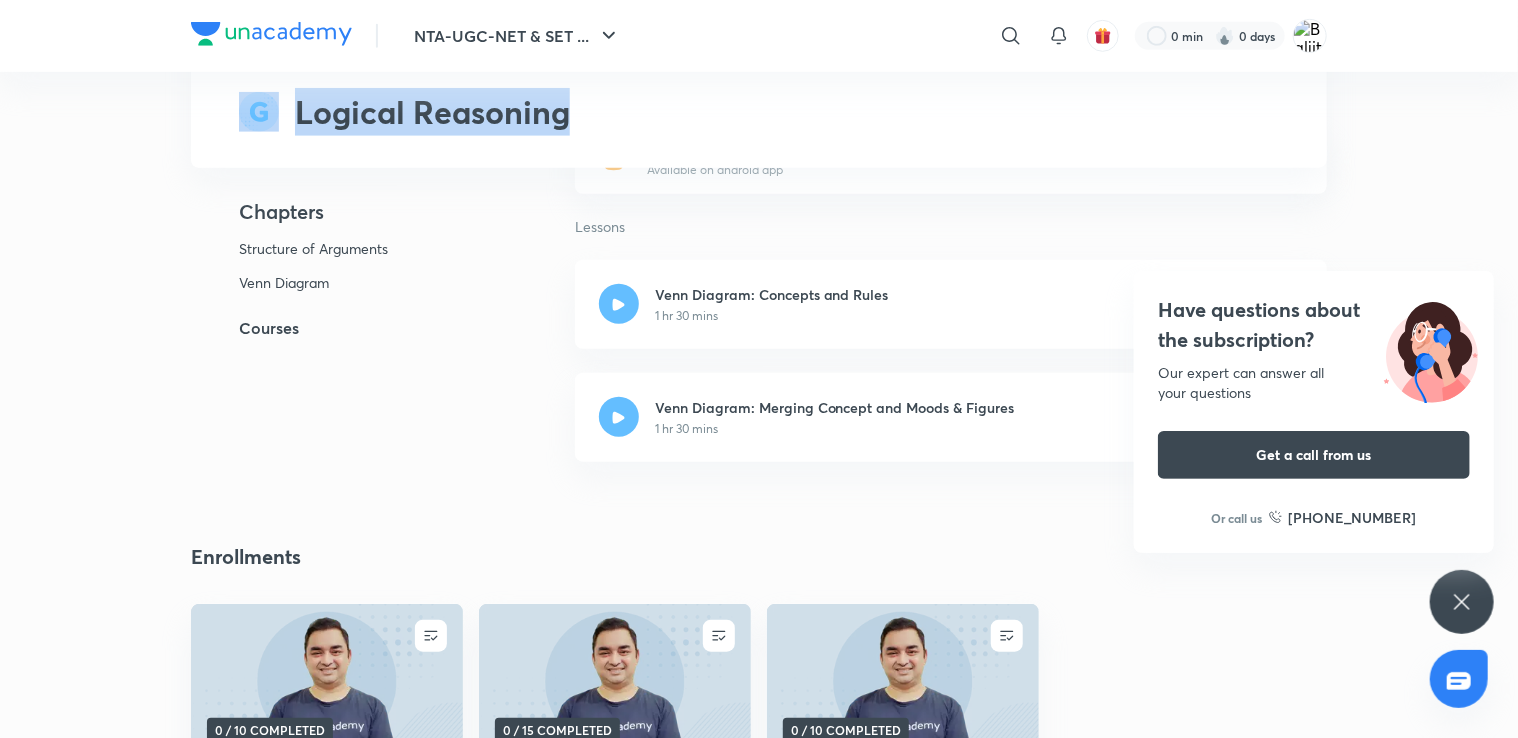 scroll, scrollTop: 646, scrollLeft: 0, axis: vertical 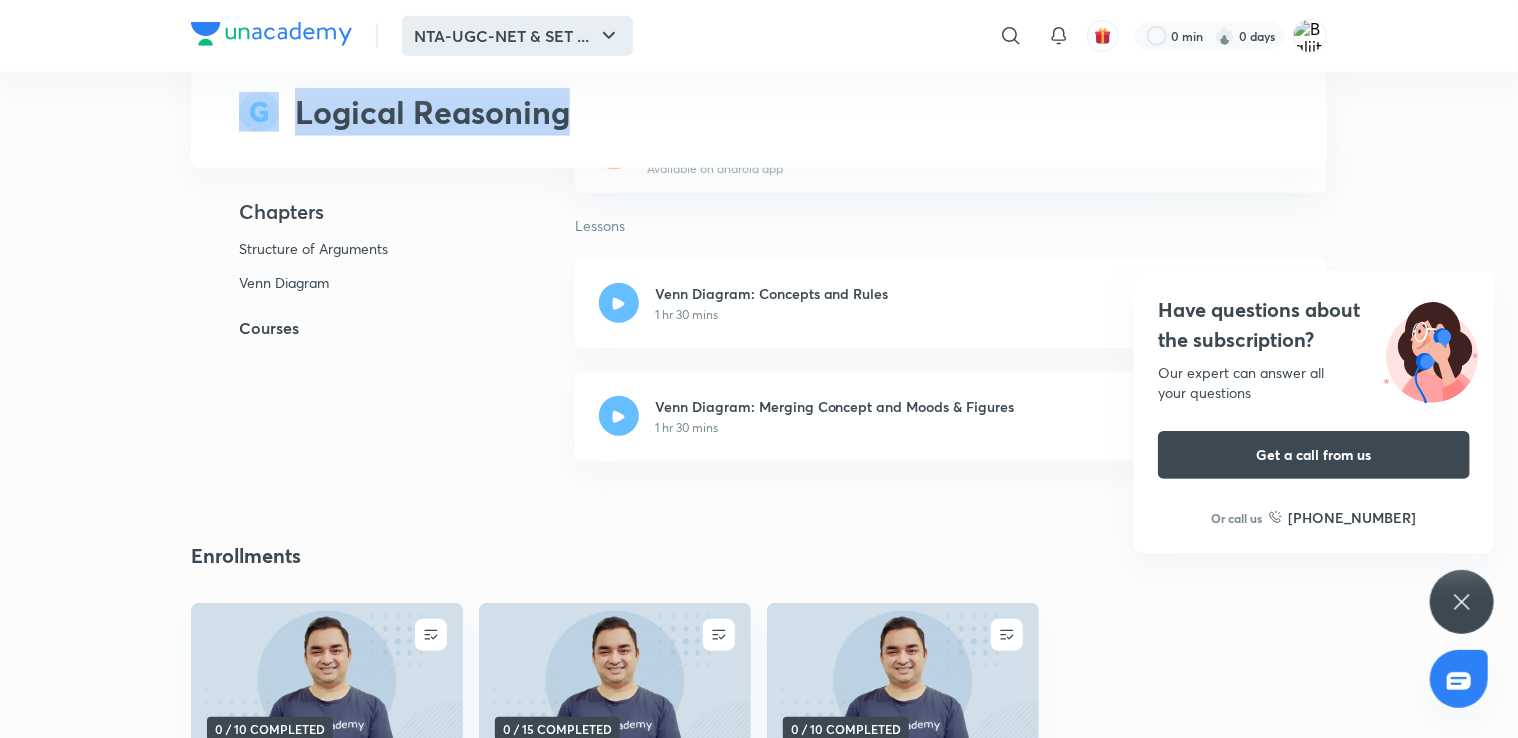 click 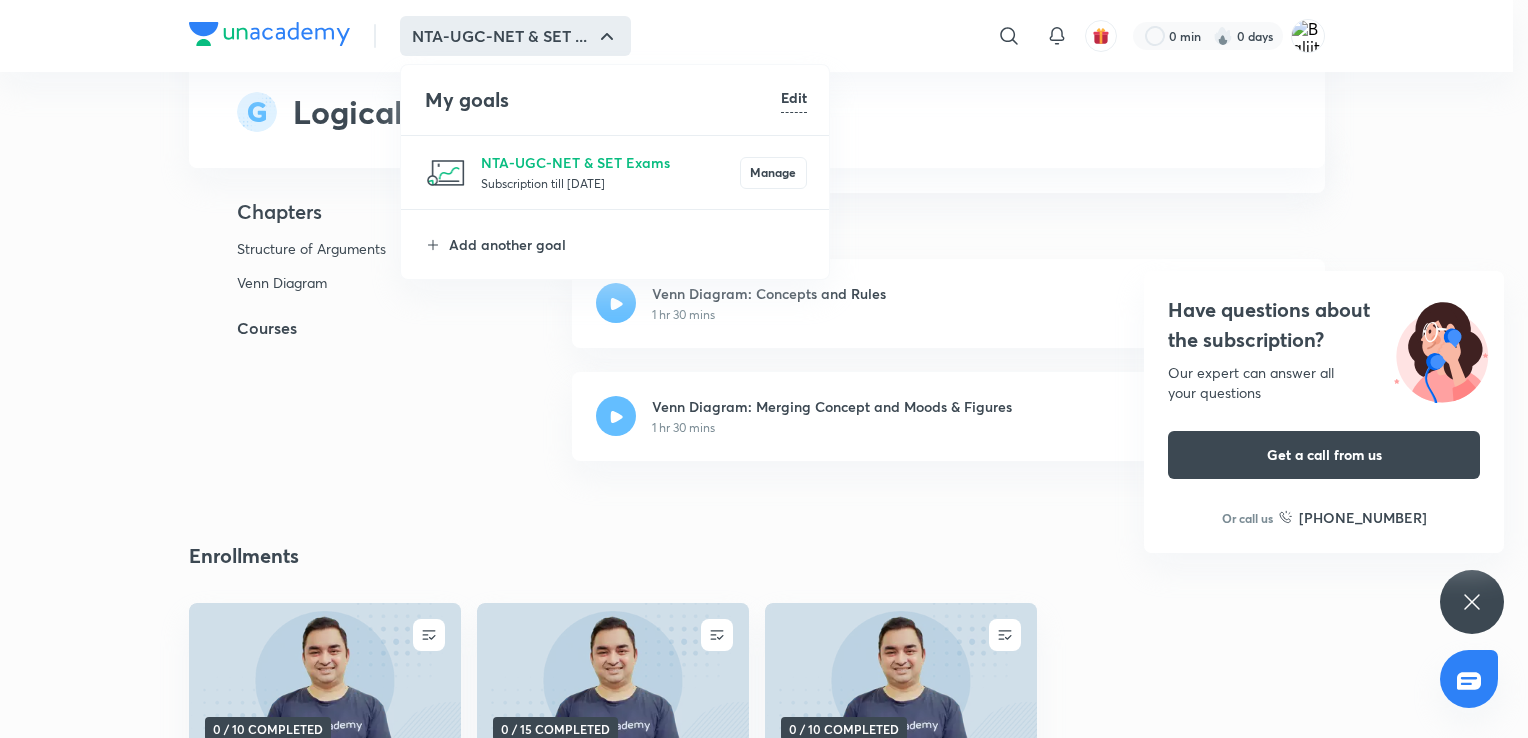 click at bounding box center [764, 369] 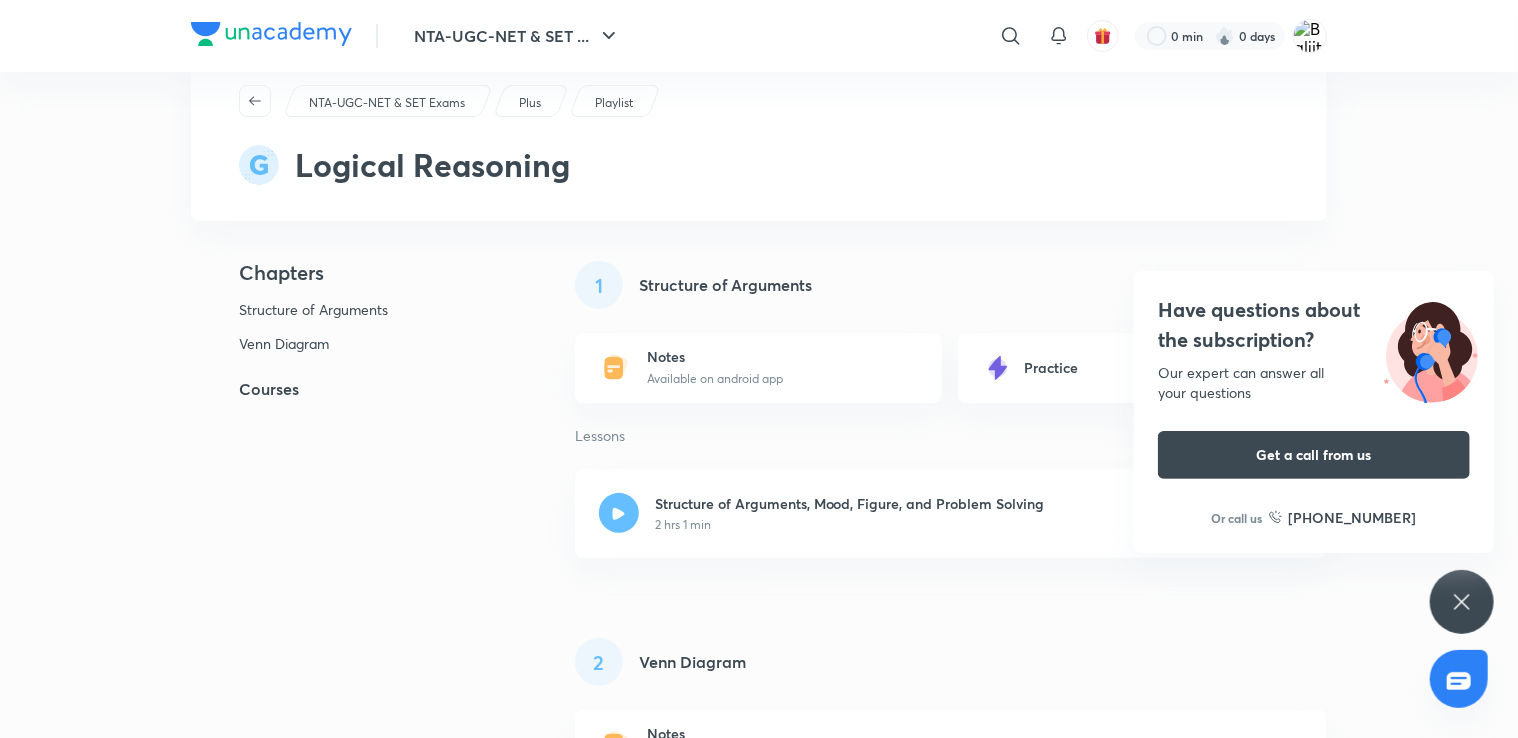 scroll, scrollTop: 0, scrollLeft: 0, axis: both 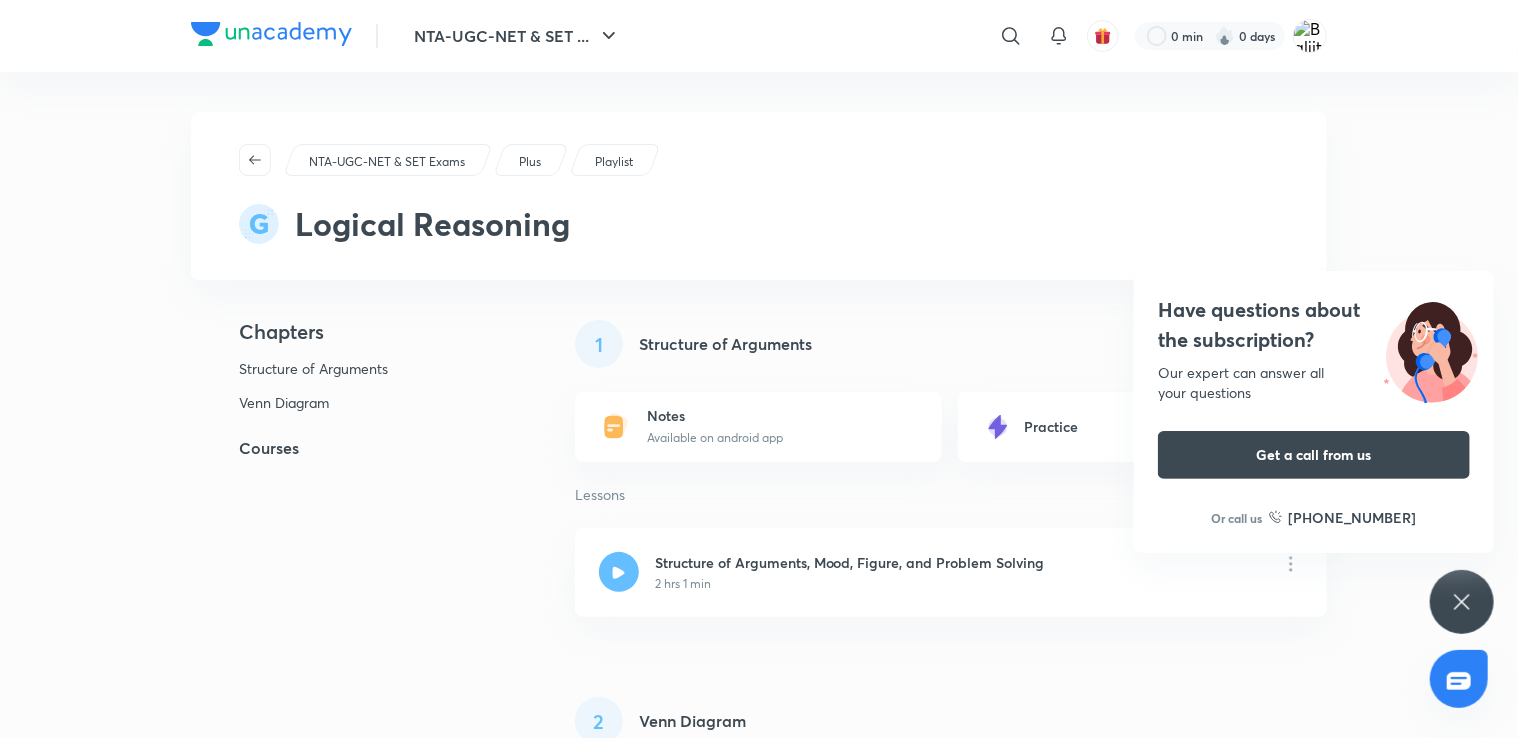 click on "Playlist" at bounding box center [614, 162] 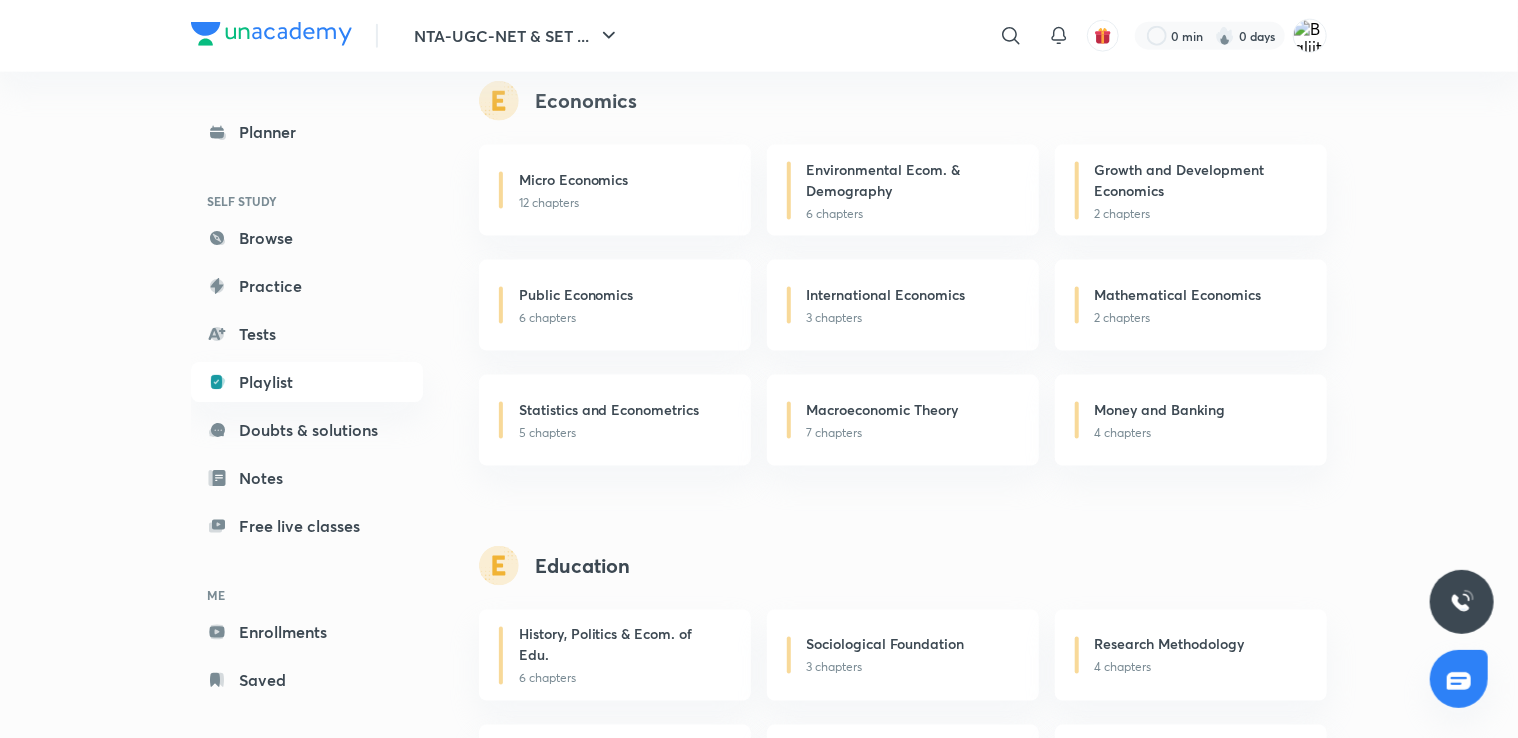 scroll, scrollTop: 1938, scrollLeft: 0, axis: vertical 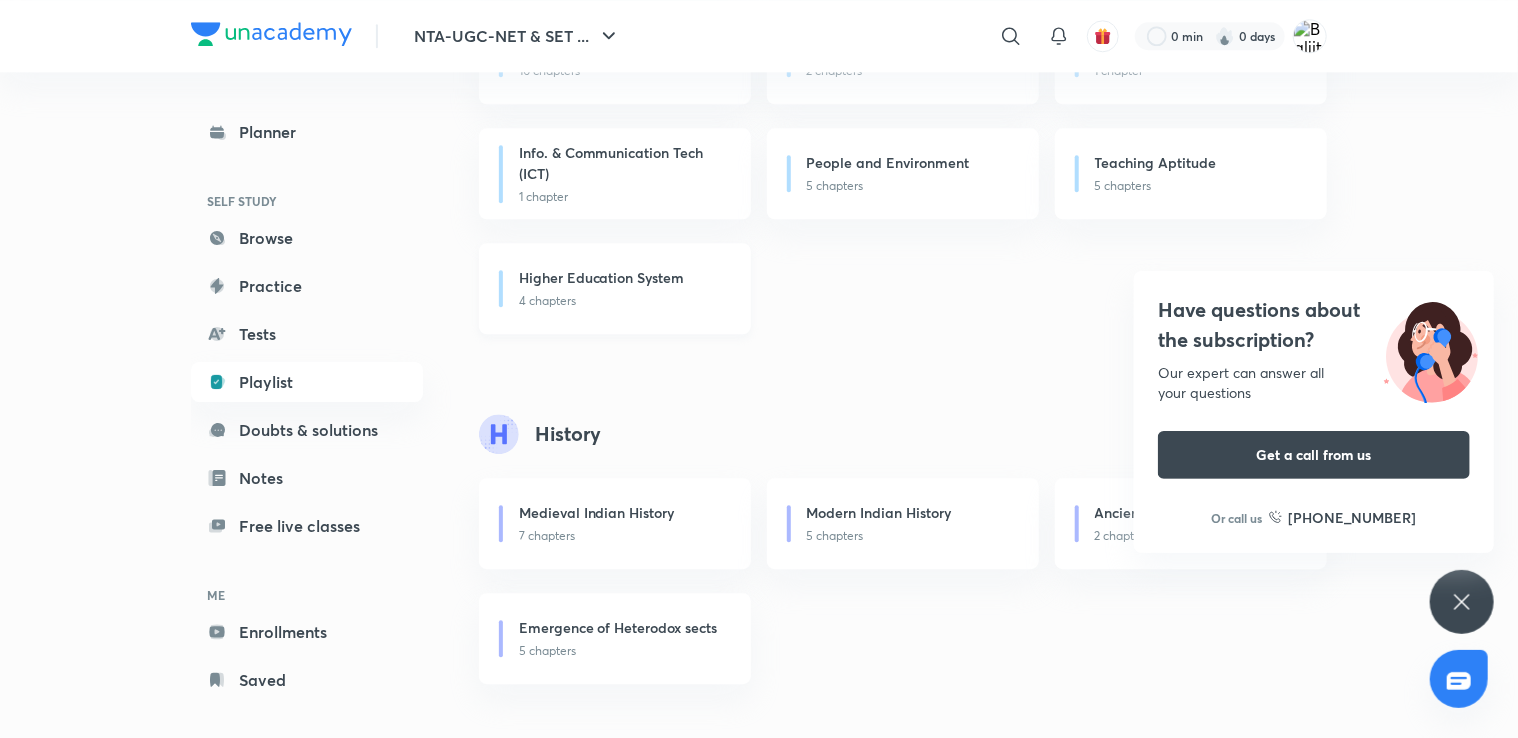 click on "4 chapters" at bounding box center [623, 301] 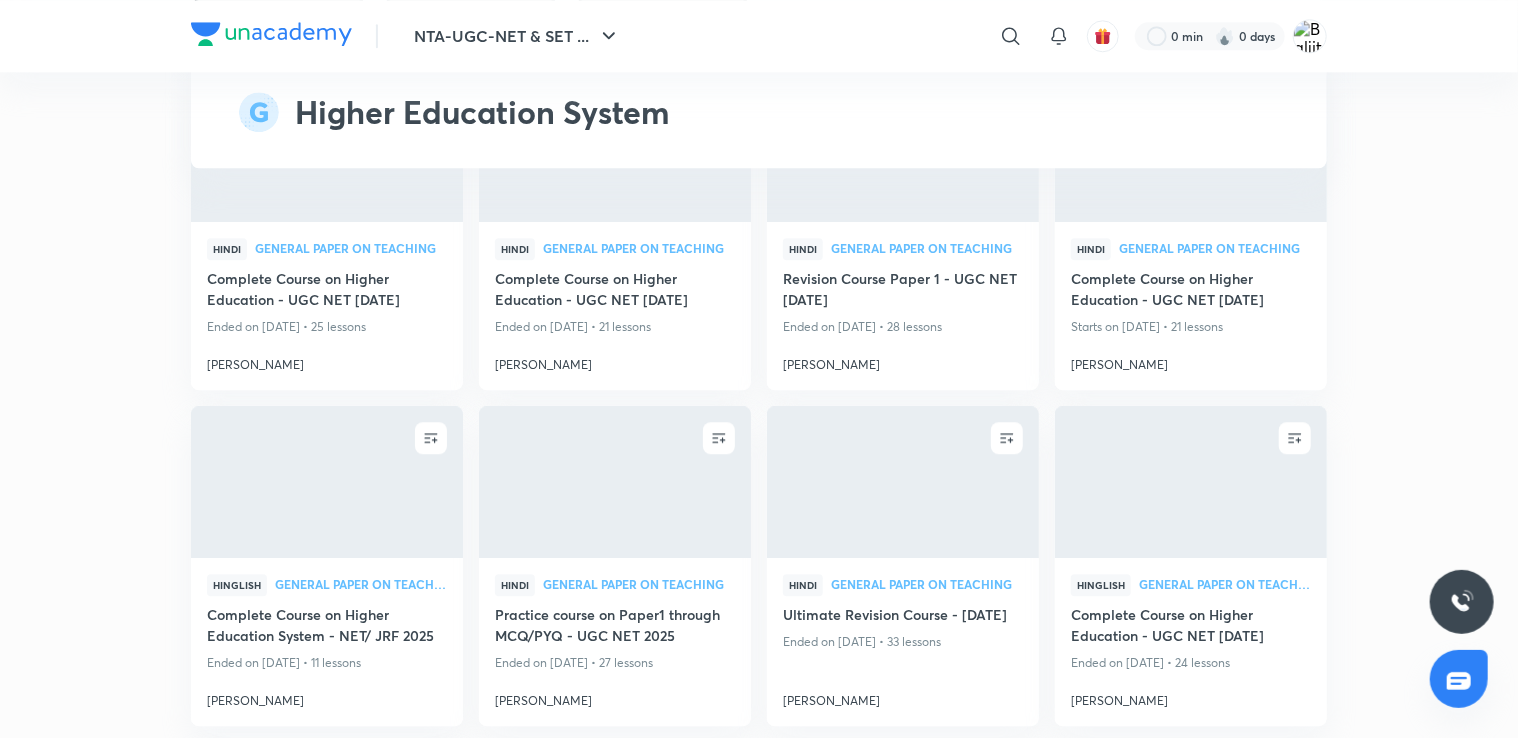 scroll, scrollTop: 0, scrollLeft: 0, axis: both 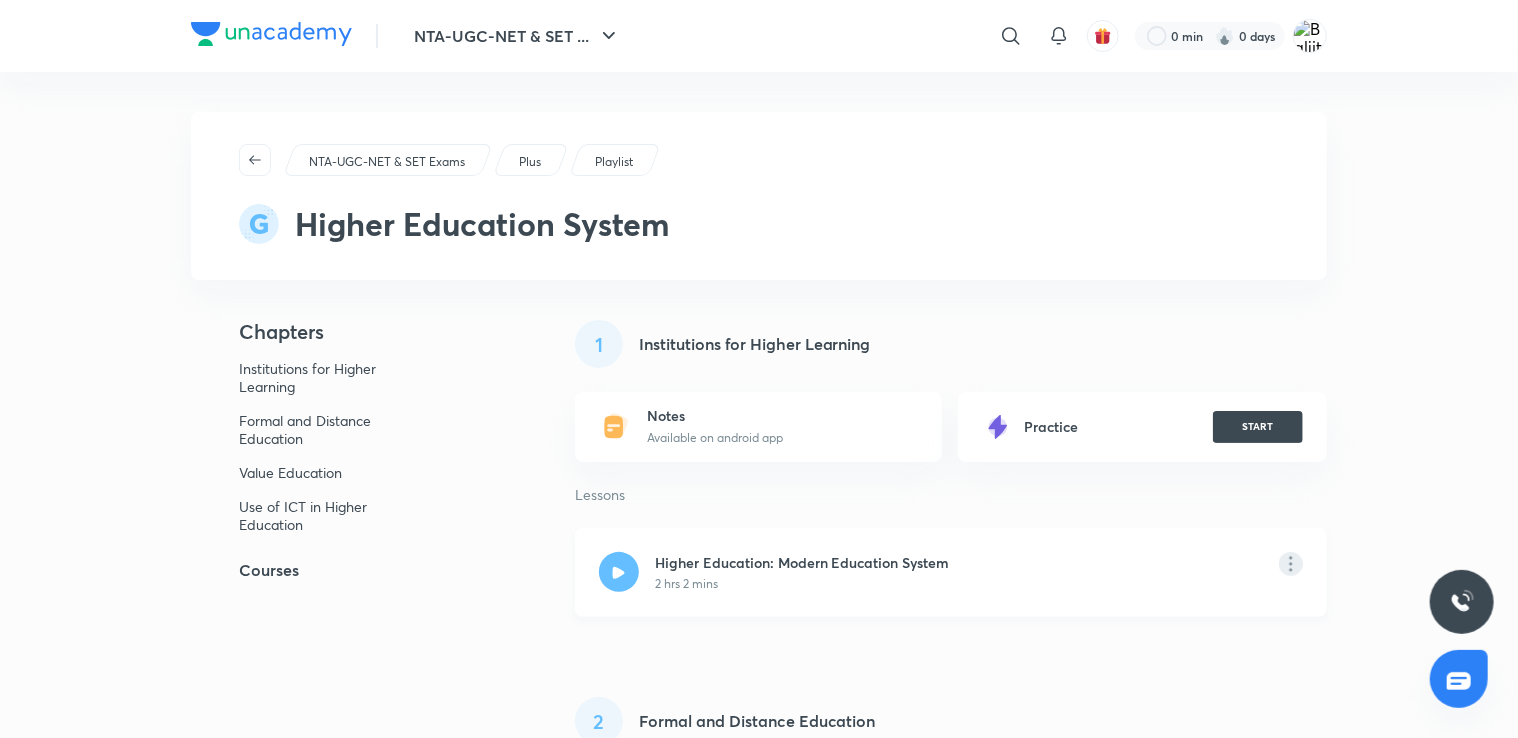 click 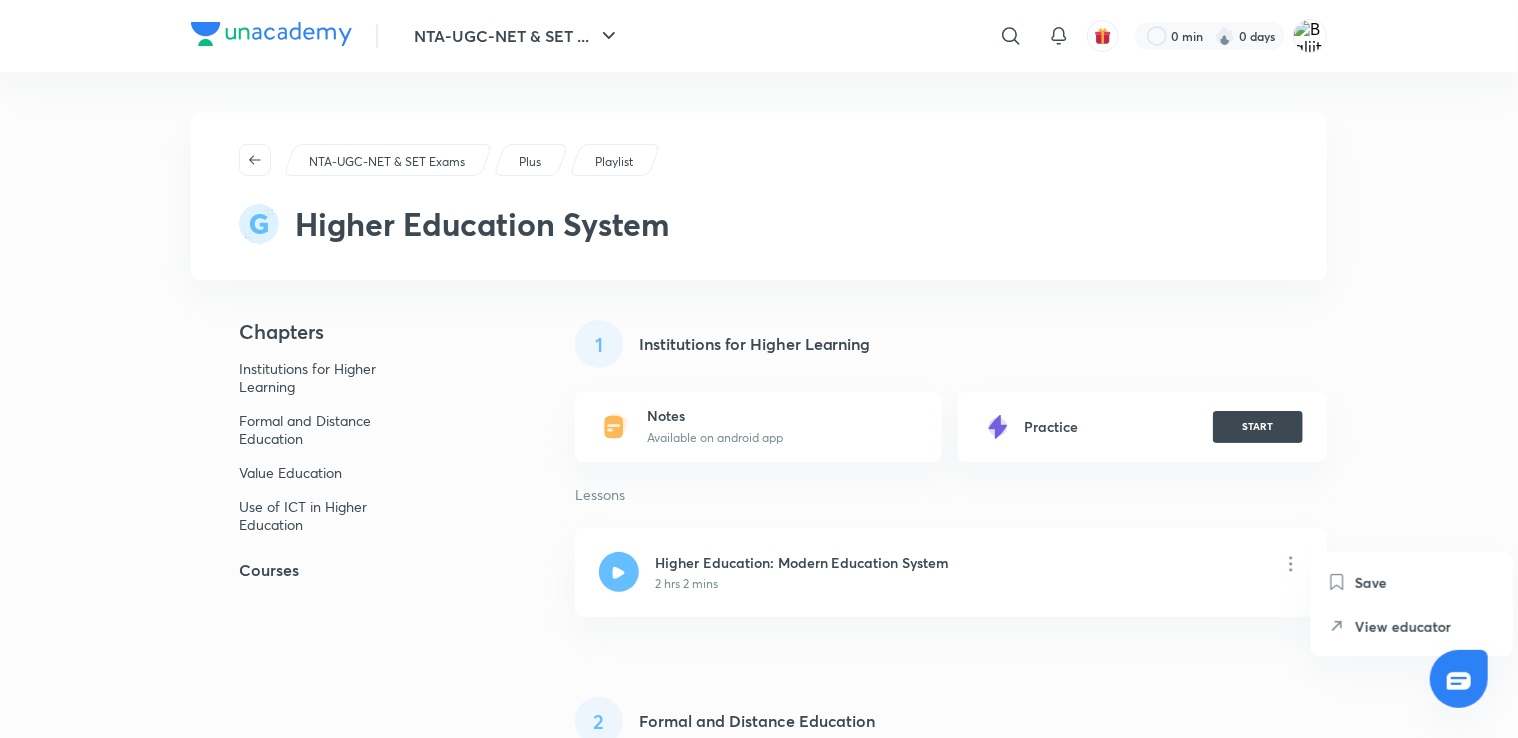 click on "NTA-UGC-NET & SET  ... ​ 0 min 0 days NTA-UGC-NET & SET Exams Plus Playlist Higher Education System Chapters Institutions for Higher Learning Formal and Distance Education Value Education Use of ICT in Higher Education Courses 1 Institutions for Higher Learning Notes Available on android app Practice START Lessons Higher Education: Modern Education System 2 hrs 2 mins 2 Formal and Distance Education Notes Available on android app Practice START Lessons Distance Education: Introduction, IGNOU, Learning Module and Broadcast  1 hr 18 mins Education: IGNOU, NIOS , State Open Universities, Accreditation & NAAC 1 hr 9 mins 3 Value Education Notes Available on android app Lessons Value Education: Introduction, Attempts, Evolution, Types of Values, and Approach  43 mins Education: Source & Need of Value Education, Environmental Education, Aim, Need & Evolution  1 hr 22 mins 4 Use of ICT in Higher Education Notes Available on android app Lessons Information Technology Act & Digital Initiatives for Higher Education" at bounding box center (759, 2204) 